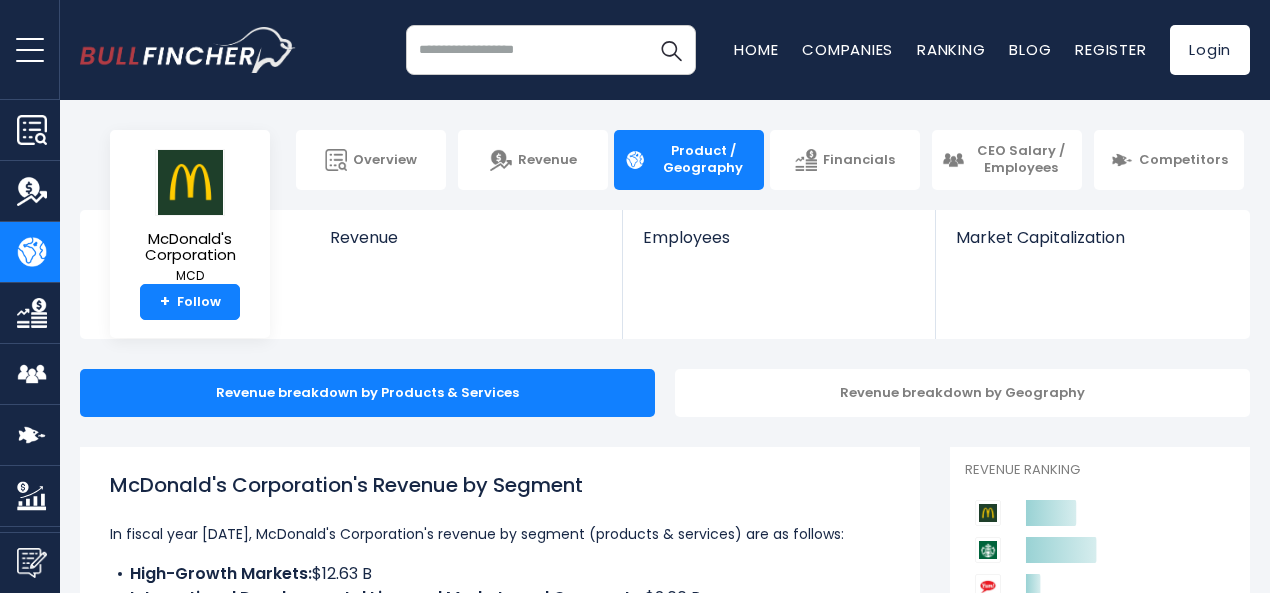 scroll, scrollTop: 0, scrollLeft: 0, axis: both 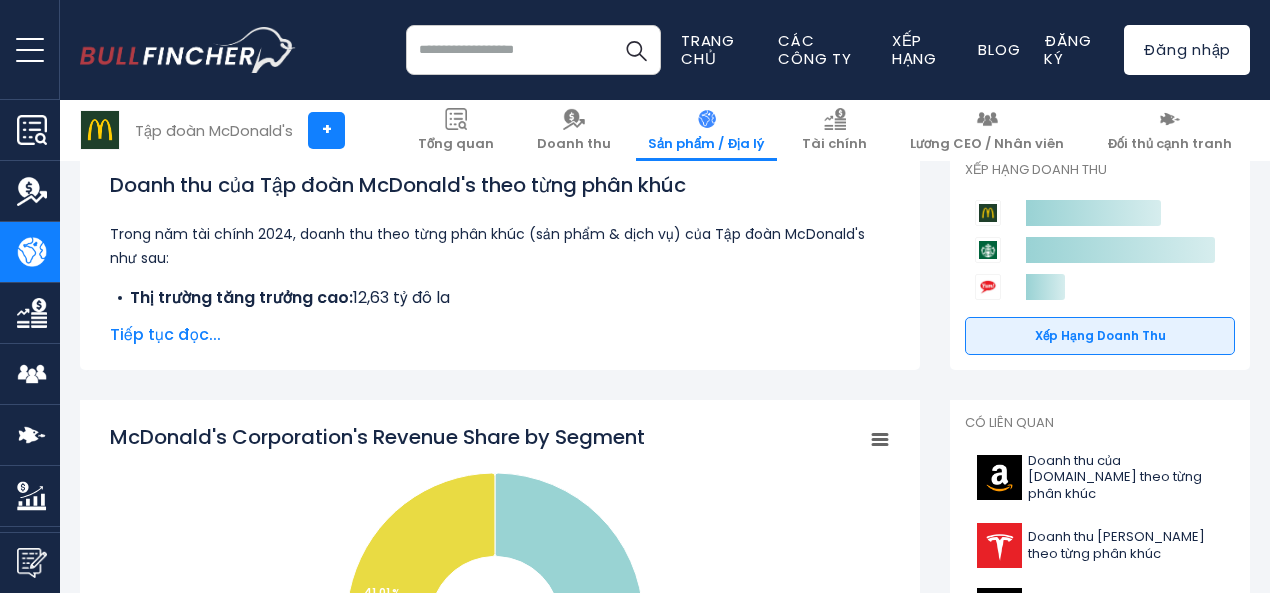 click on "Tiếp tục đọc..." at bounding box center [165, 334] 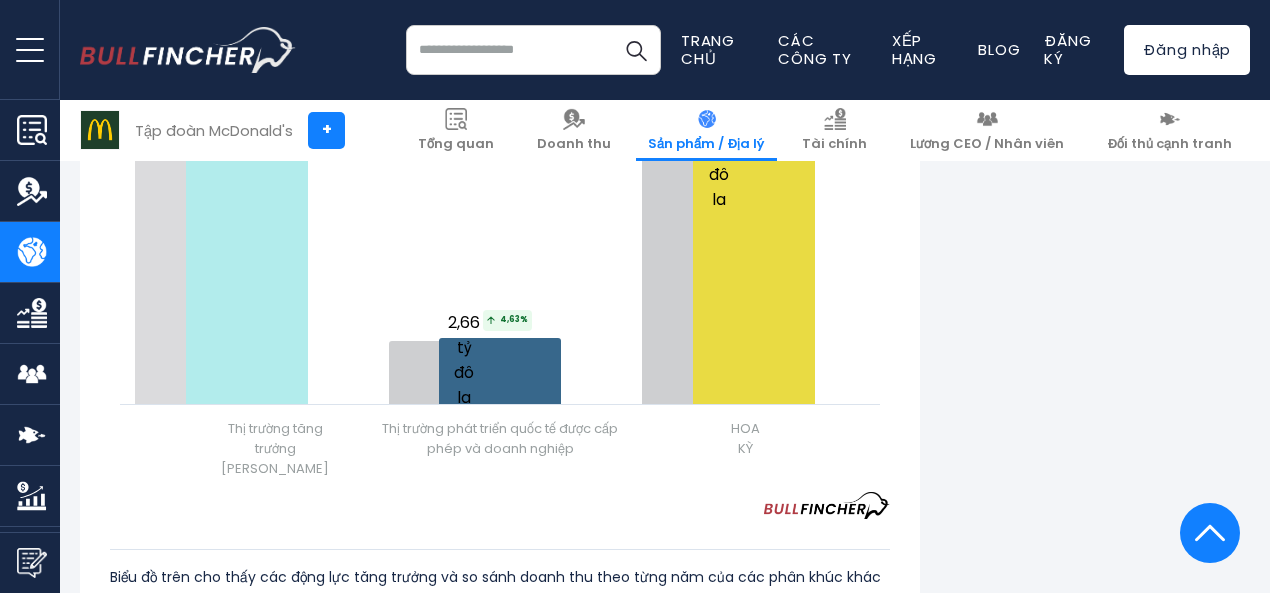 scroll, scrollTop: 2900, scrollLeft: 0, axis: vertical 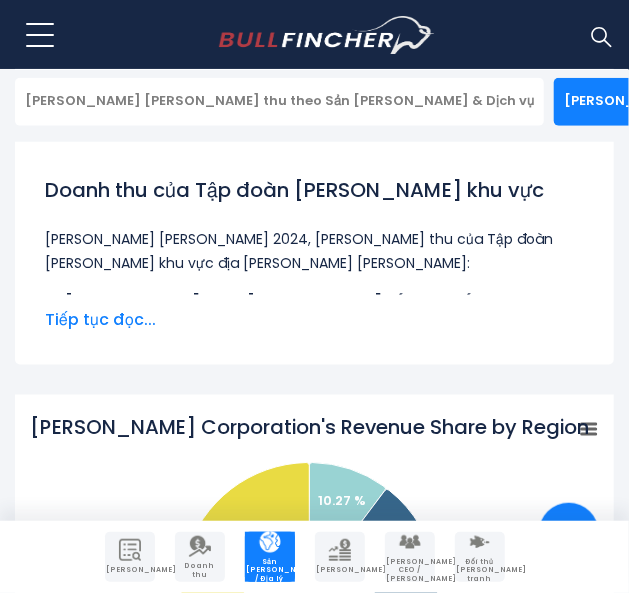 click on "Tiếp tục đọc..." at bounding box center (100, 319) 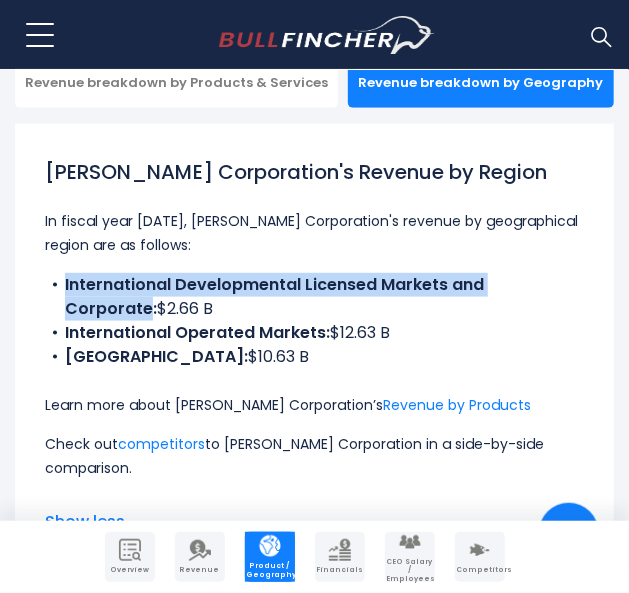drag, startPoint x: 62, startPoint y: 279, endPoint x: 566, endPoint y: 277, distance: 504.00397 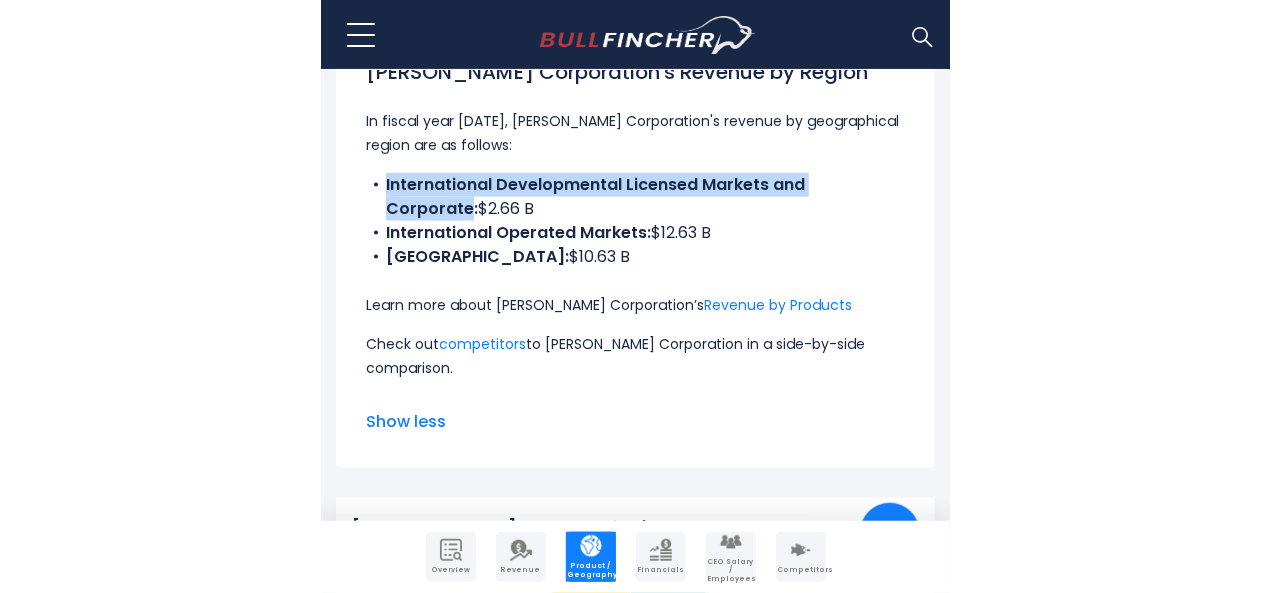 scroll, scrollTop: 596, scrollLeft: 0, axis: vertical 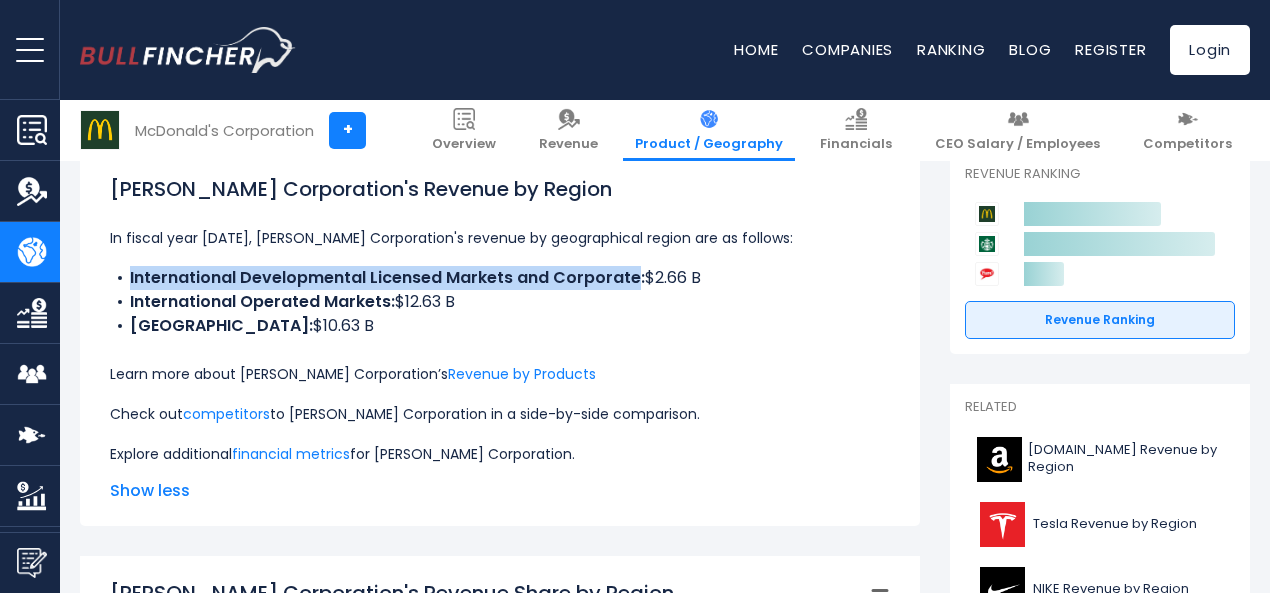 click on "McDonald's Corporation's Revenue by Region
In fiscal year 2024,
McDonald's Corporation's
revenue by geographical region are as follows:
International Developmental Licensed Markets and Corporate:
$2.66 B
International Operated Markets:
$12.63 B
UNITED STATES:
$10.63 B
Check out" at bounding box center [500, 320] 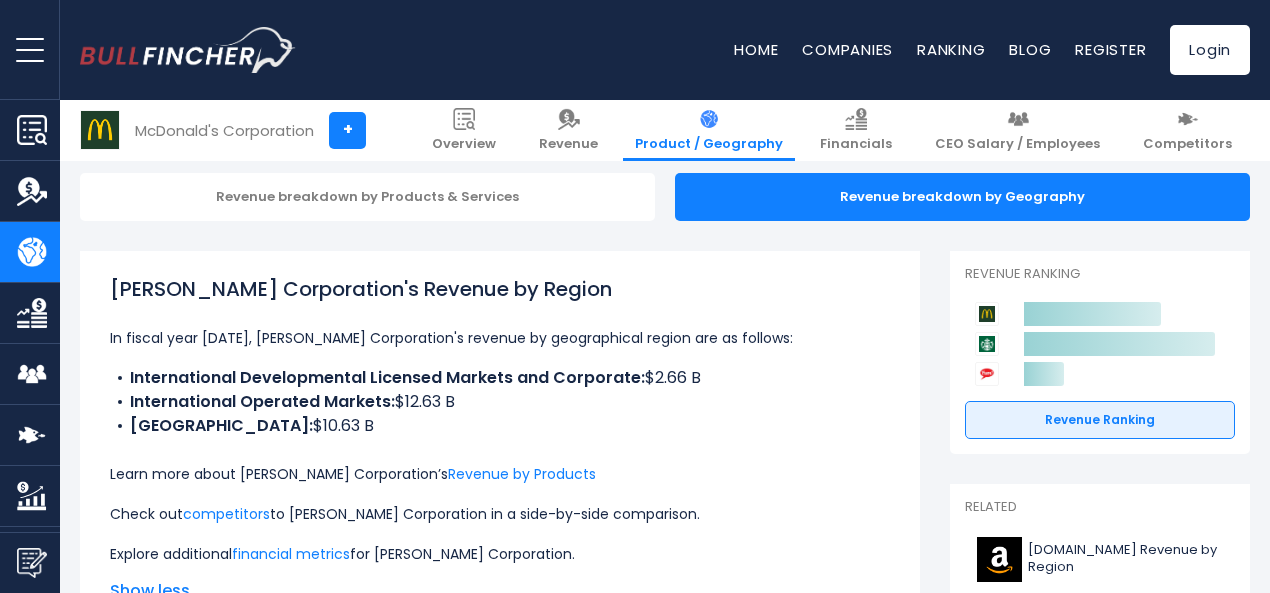 click on "International Operated Markets:" at bounding box center (262, 401) 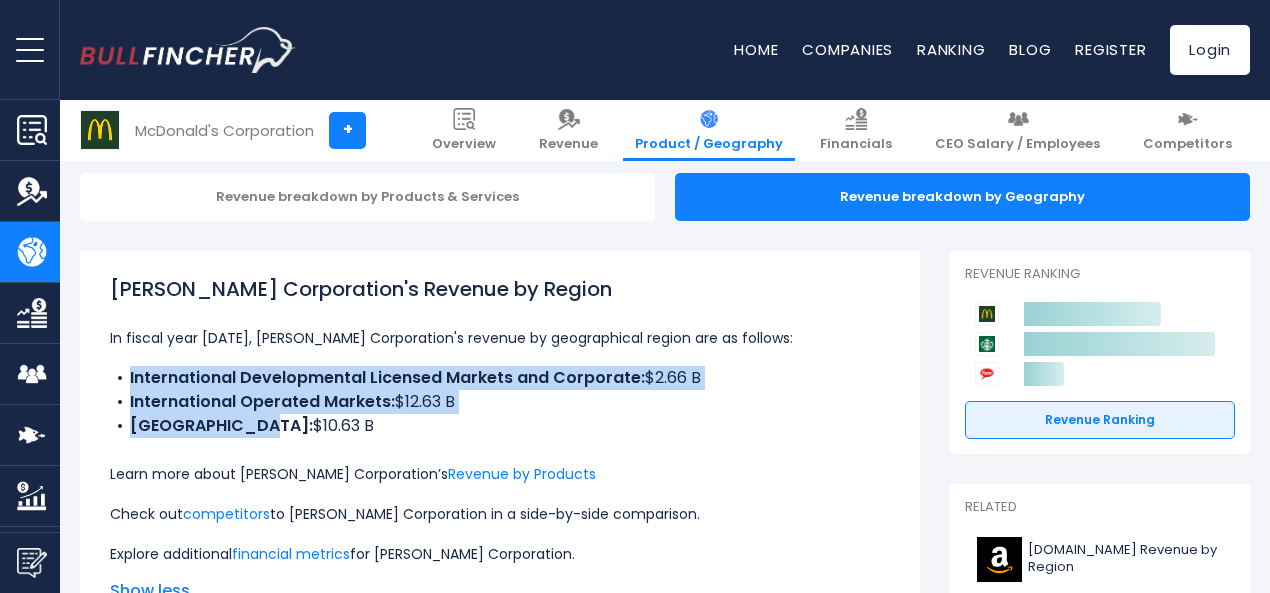 drag, startPoint x: 113, startPoint y: 380, endPoint x: 238, endPoint y: 431, distance: 135.00371 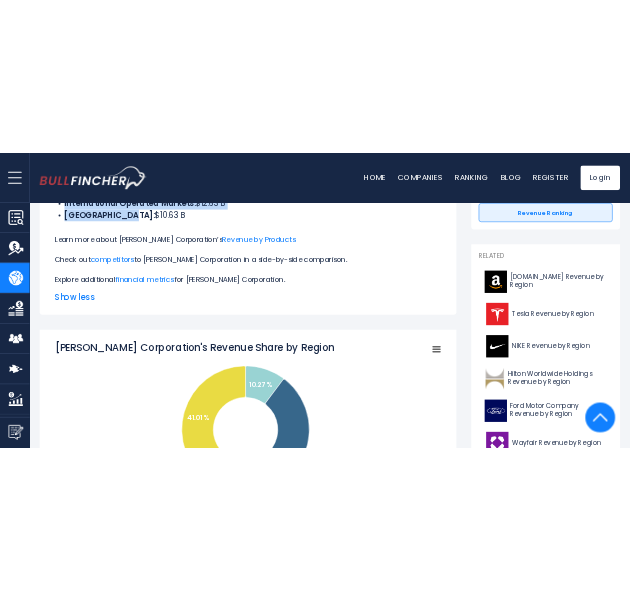 scroll, scrollTop: 432, scrollLeft: 0, axis: vertical 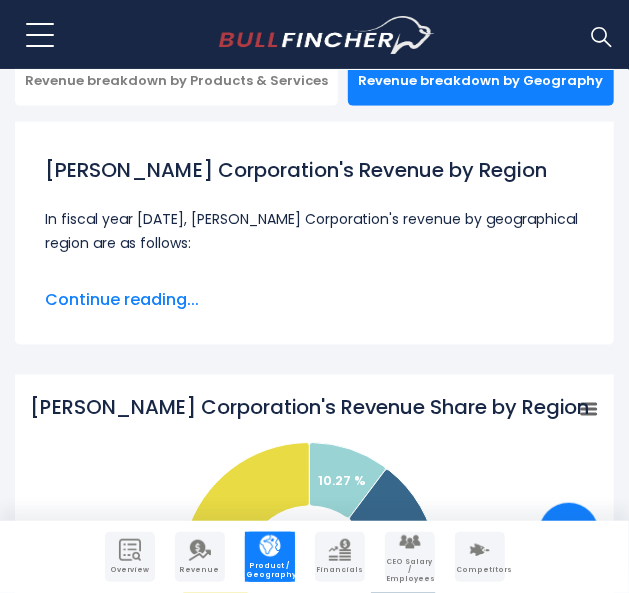 click on "Continue reading..." at bounding box center (314, 300) 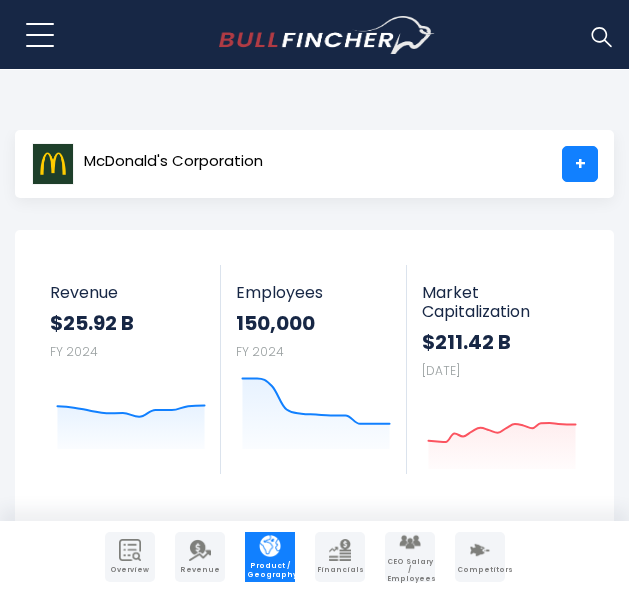 scroll, scrollTop: 0, scrollLeft: 0, axis: both 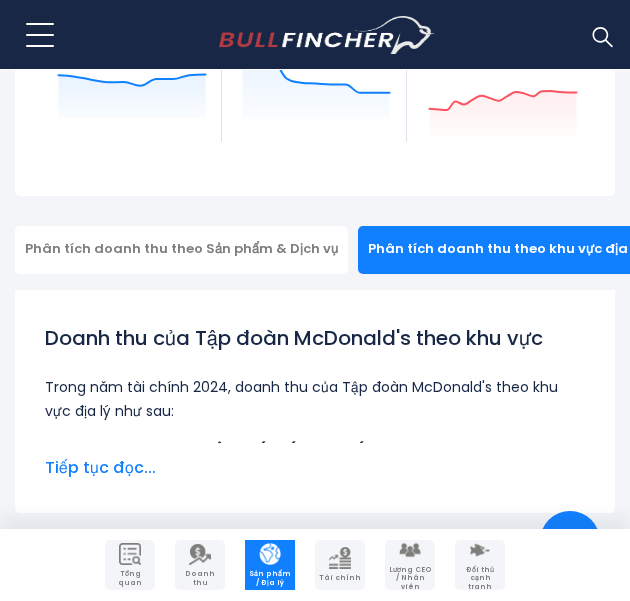click on "Tiếp tục đọc..." at bounding box center [100, 467] 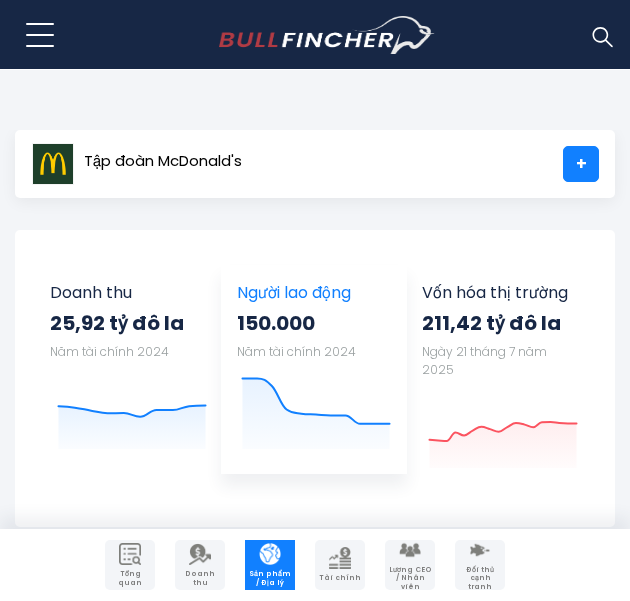 scroll, scrollTop: 500, scrollLeft: 0, axis: vertical 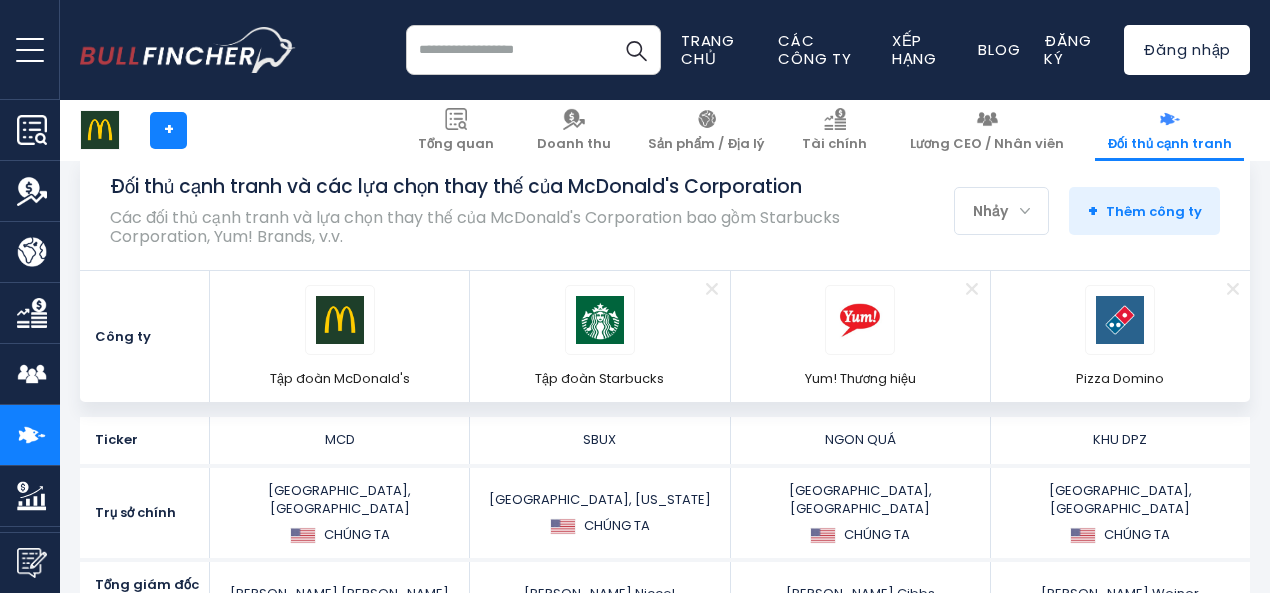 click on "Nhảy" at bounding box center (1001, 211) 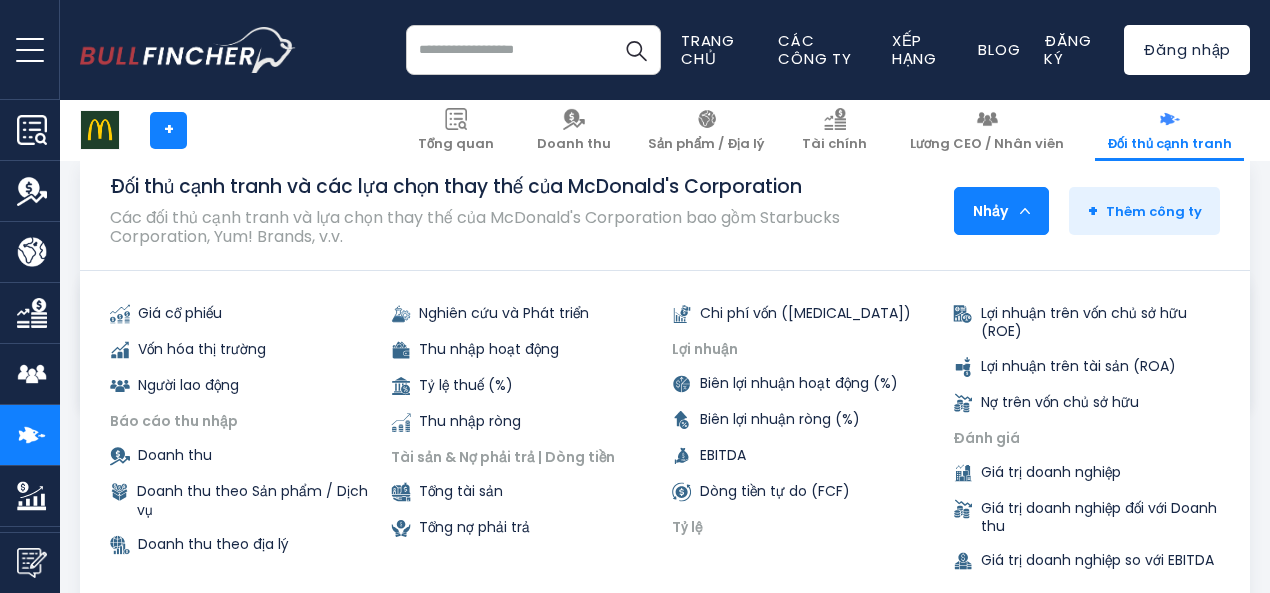 click on "Nhảy" at bounding box center (1001, 211) 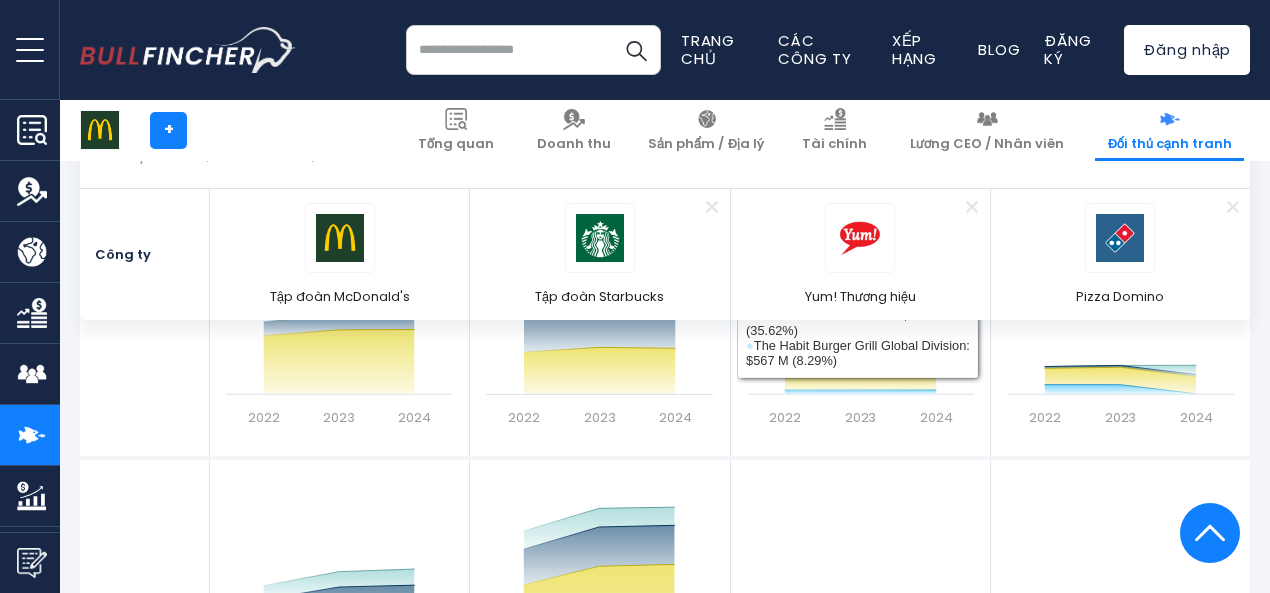 scroll, scrollTop: 2200, scrollLeft: 0, axis: vertical 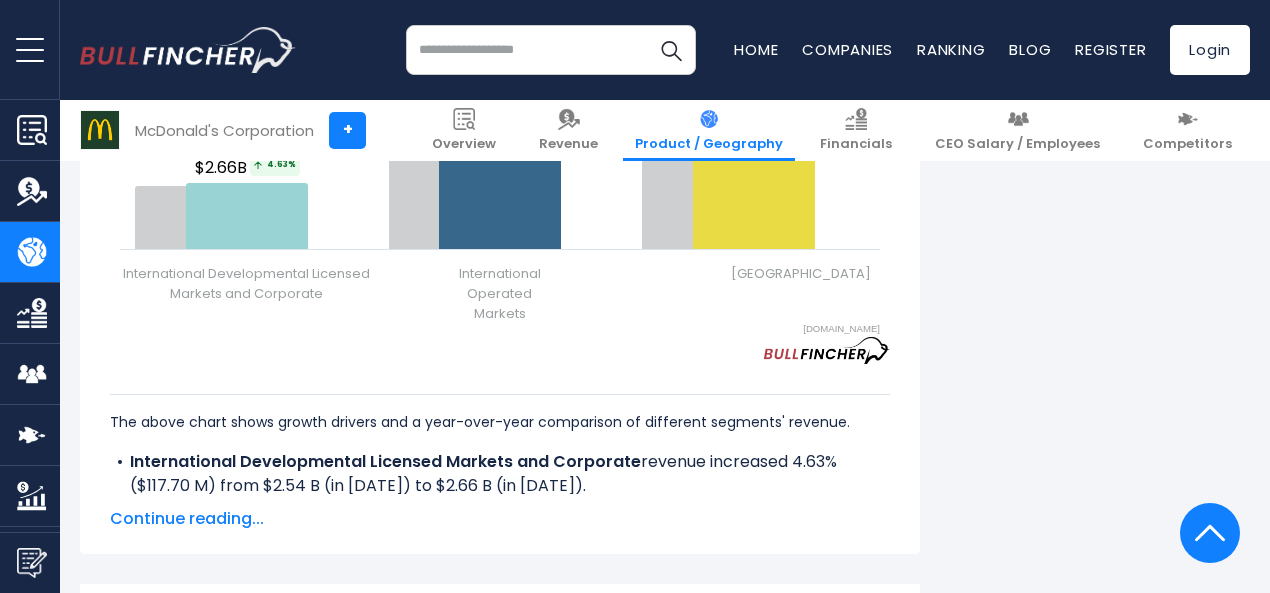 click on "Continue reading..." at bounding box center [500, 519] 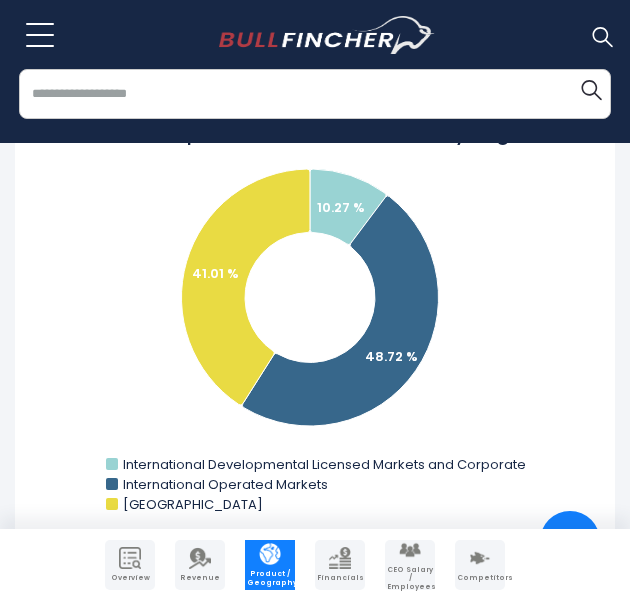 scroll, scrollTop: 746, scrollLeft: 0, axis: vertical 